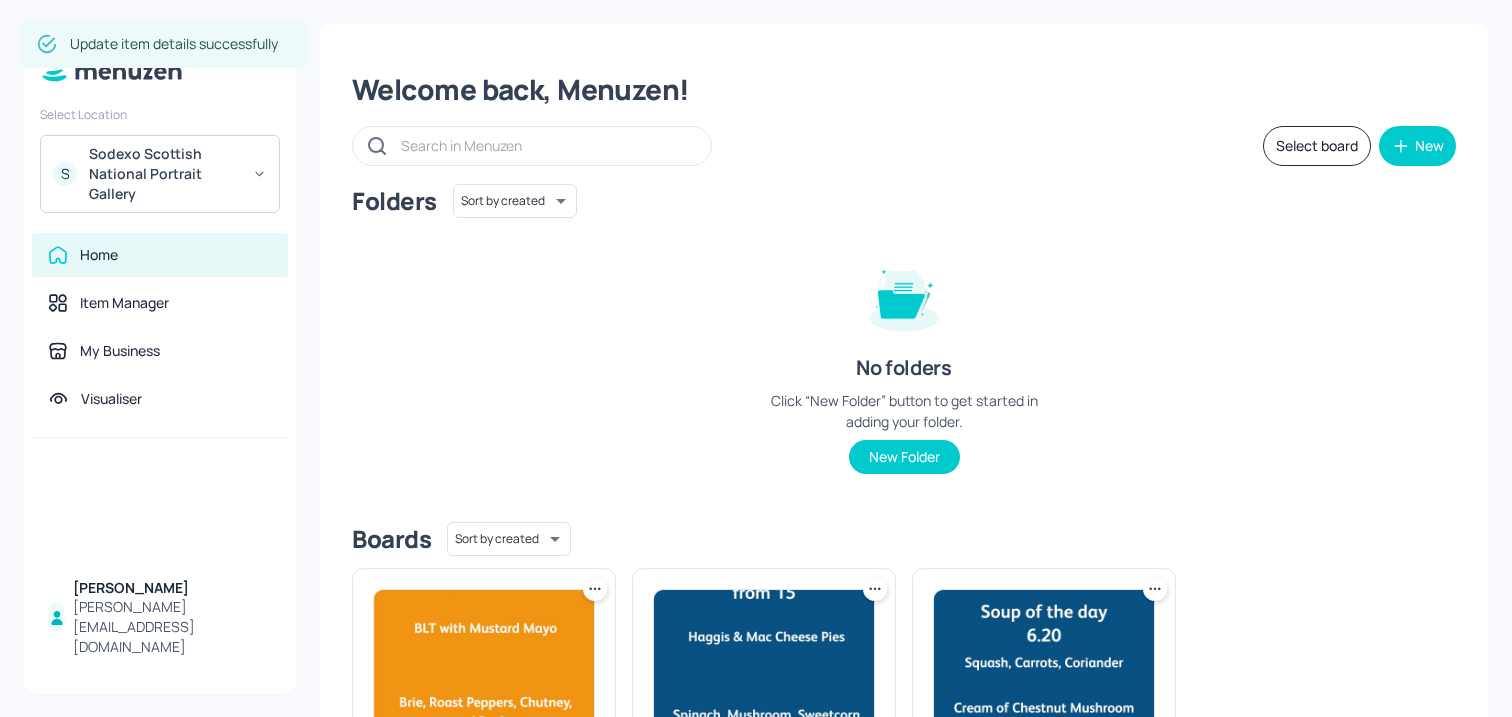 scroll, scrollTop: 0, scrollLeft: 0, axis: both 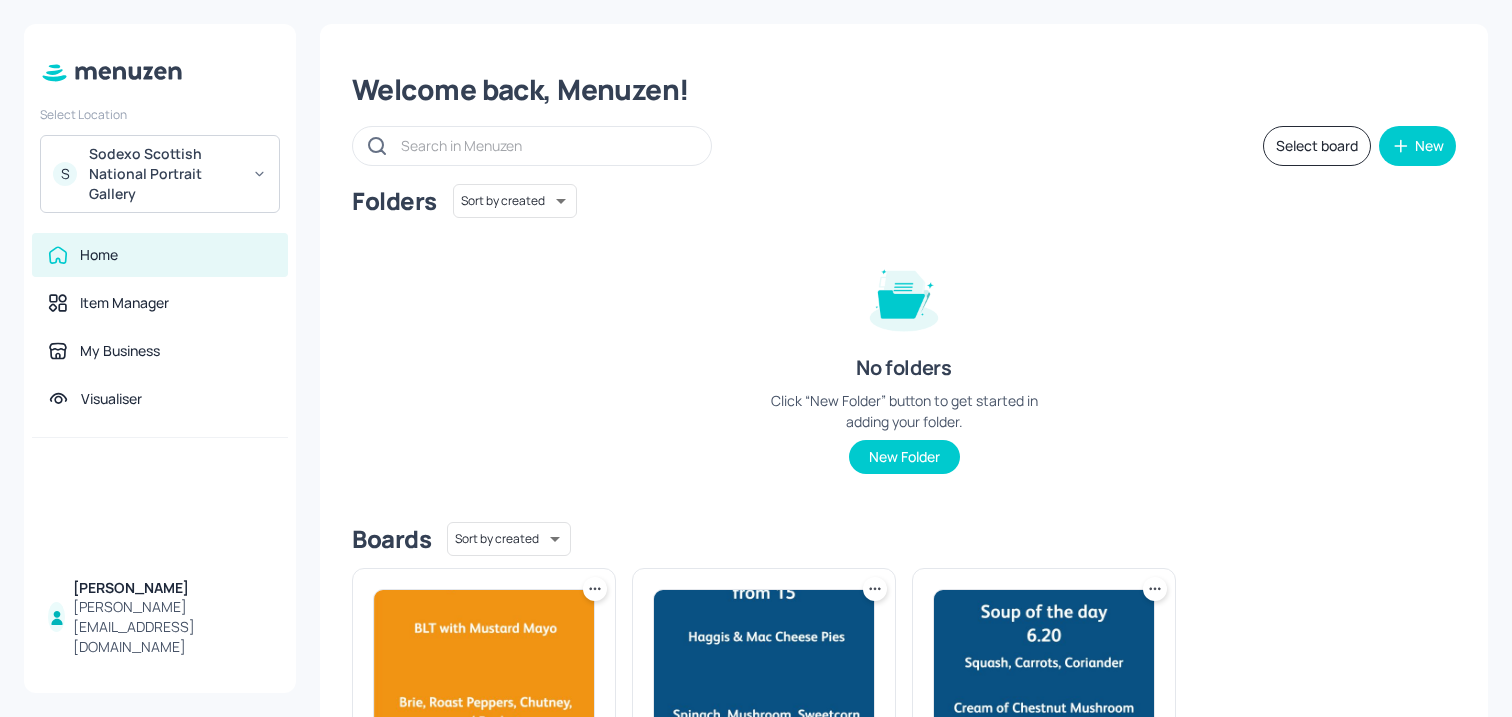 click on "S Sodexo Scottish National Portrait Gallery" at bounding box center [160, 174] 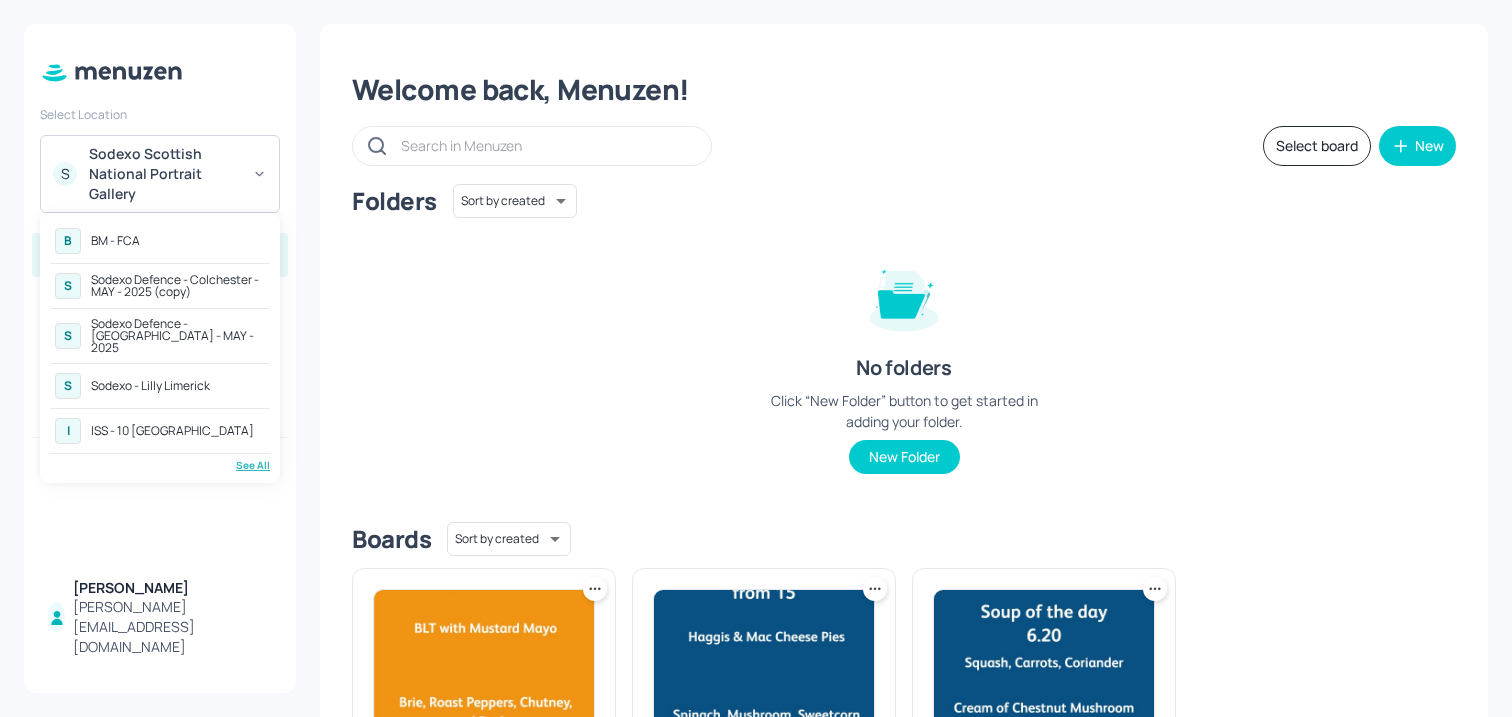 click on "See All" at bounding box center (160, 465) 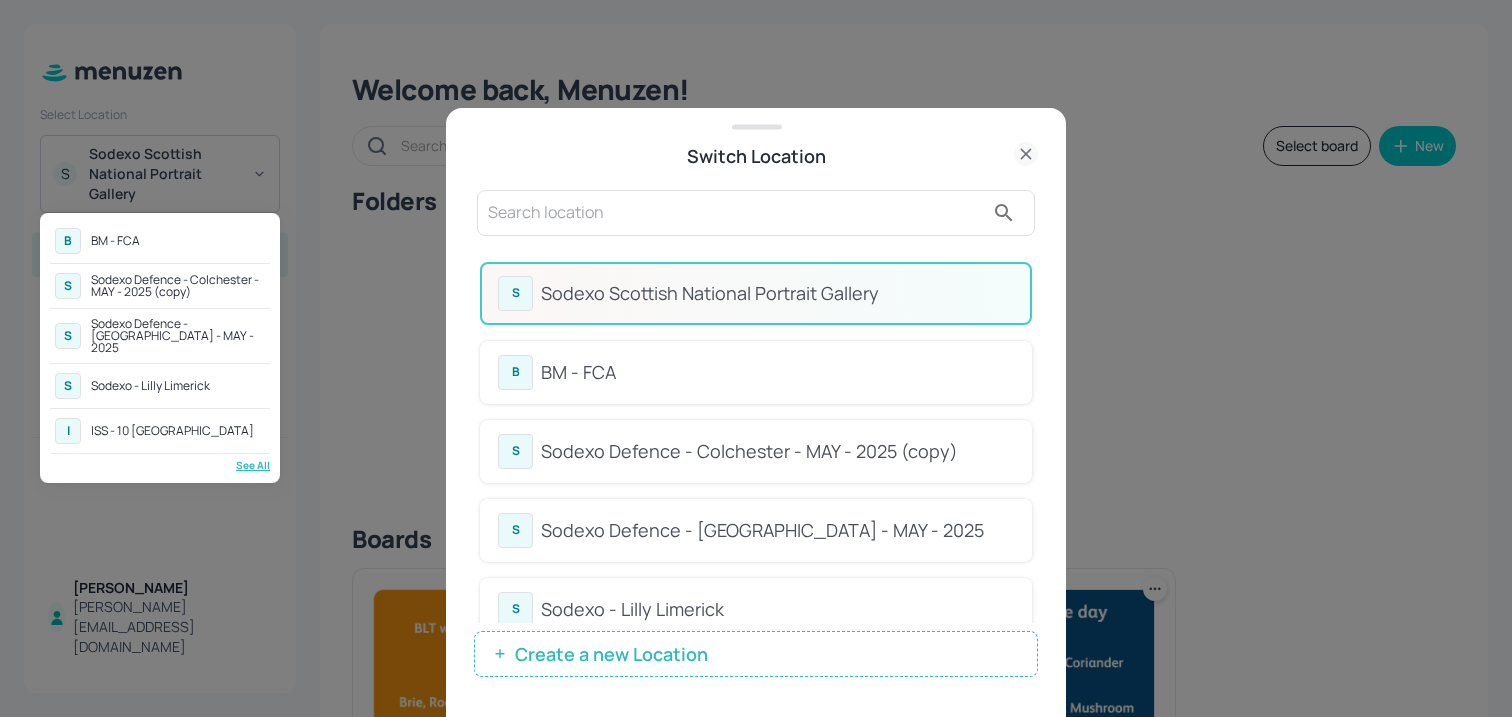 click at bounding box center (756, 358) 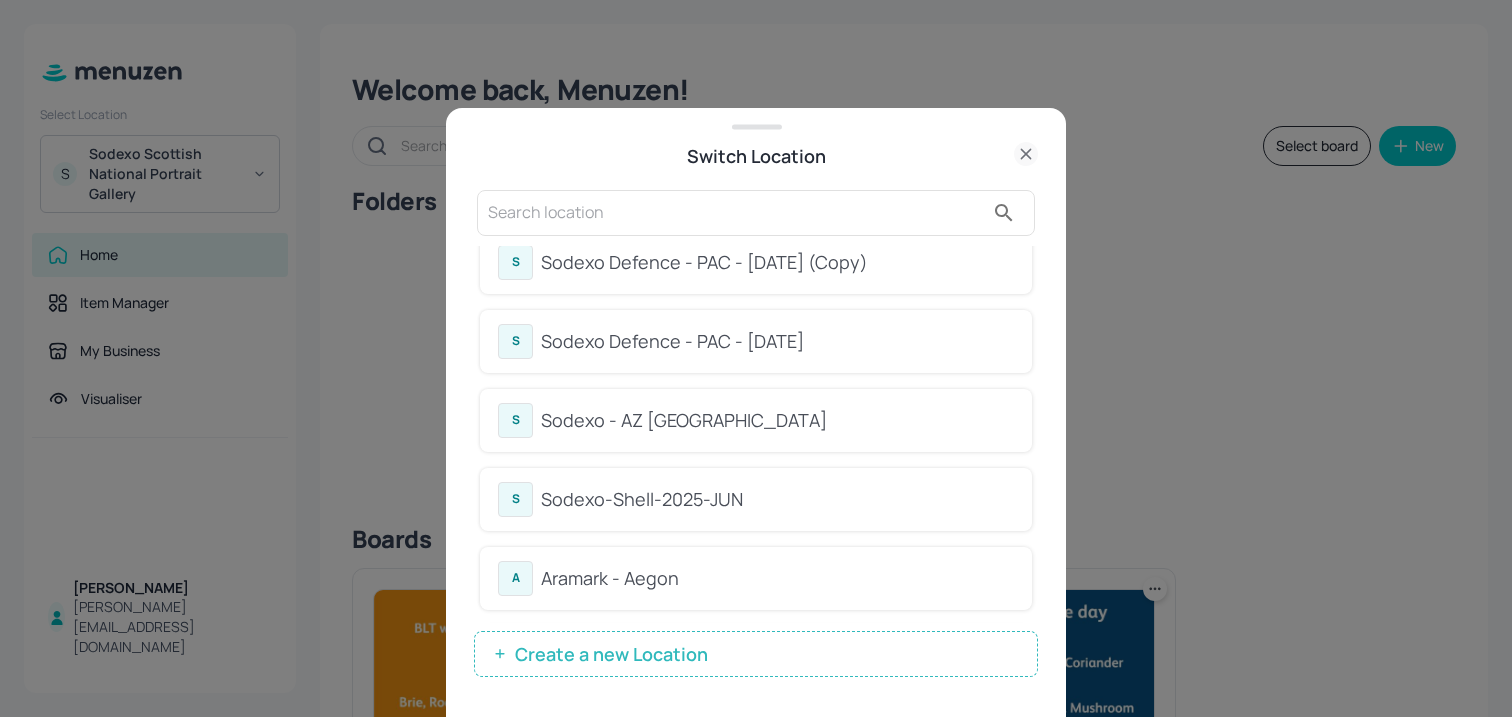 scroll, scrollTop: 613, scrollLeft: 0, axis: vertical 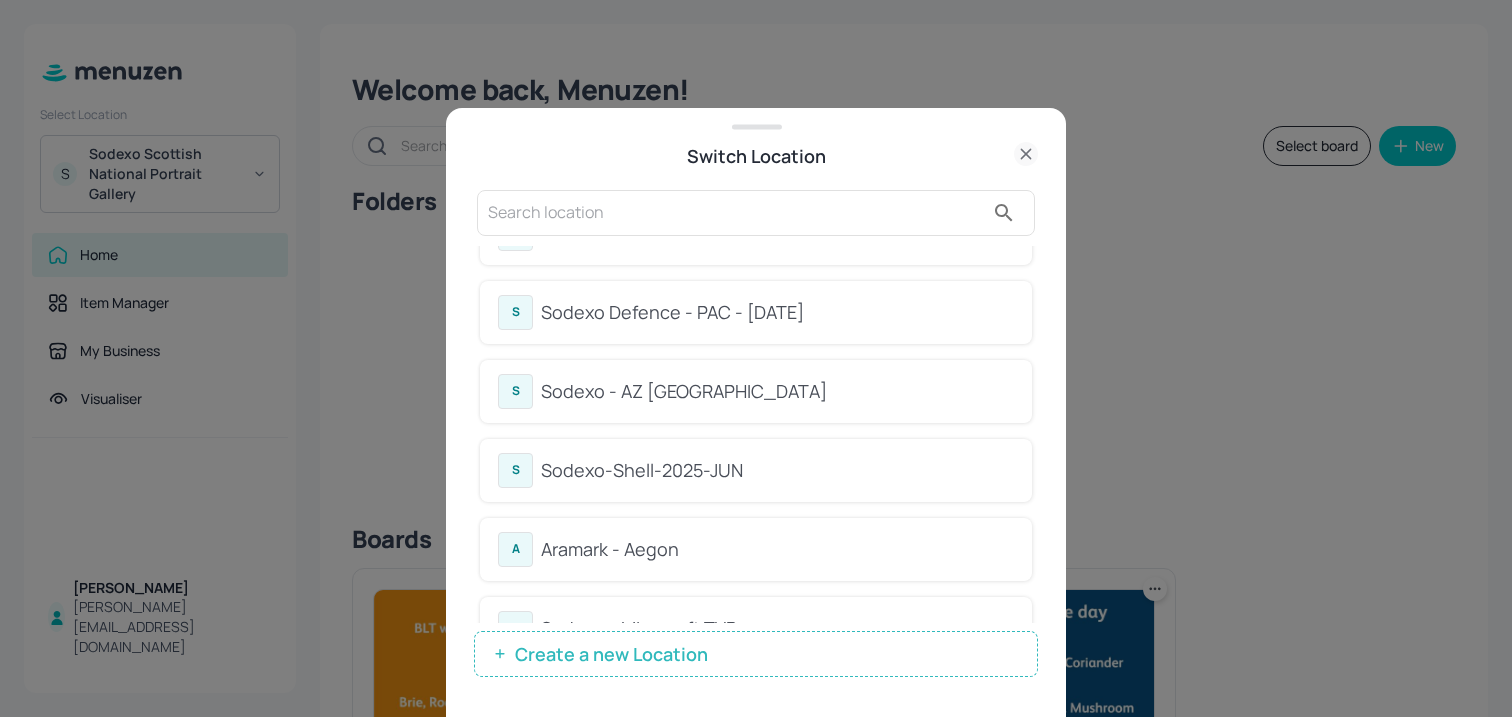 click on "Sodexo - AZ Eastbrook House" at bounding box center [777, 391] 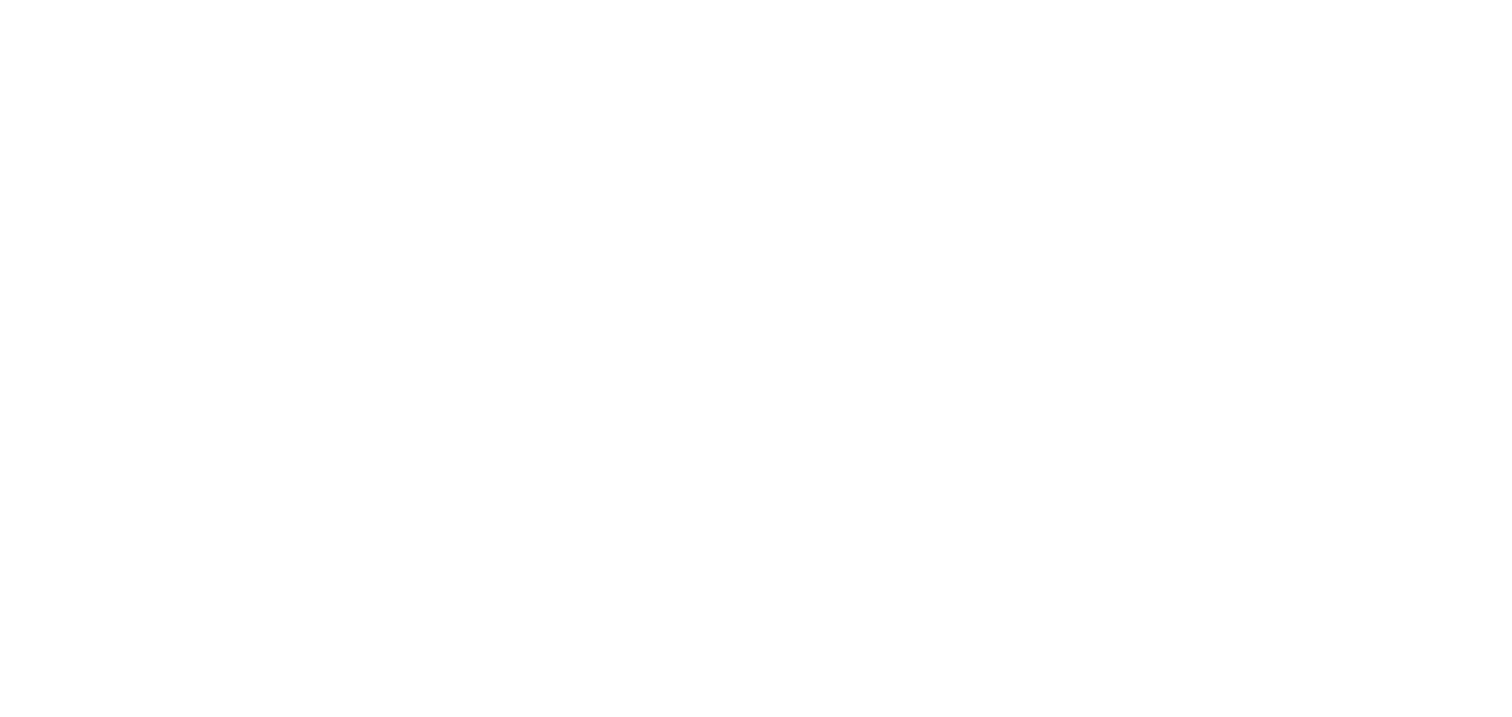 scroll, scrollTop: 0, scrollLeft: 0, axis: both 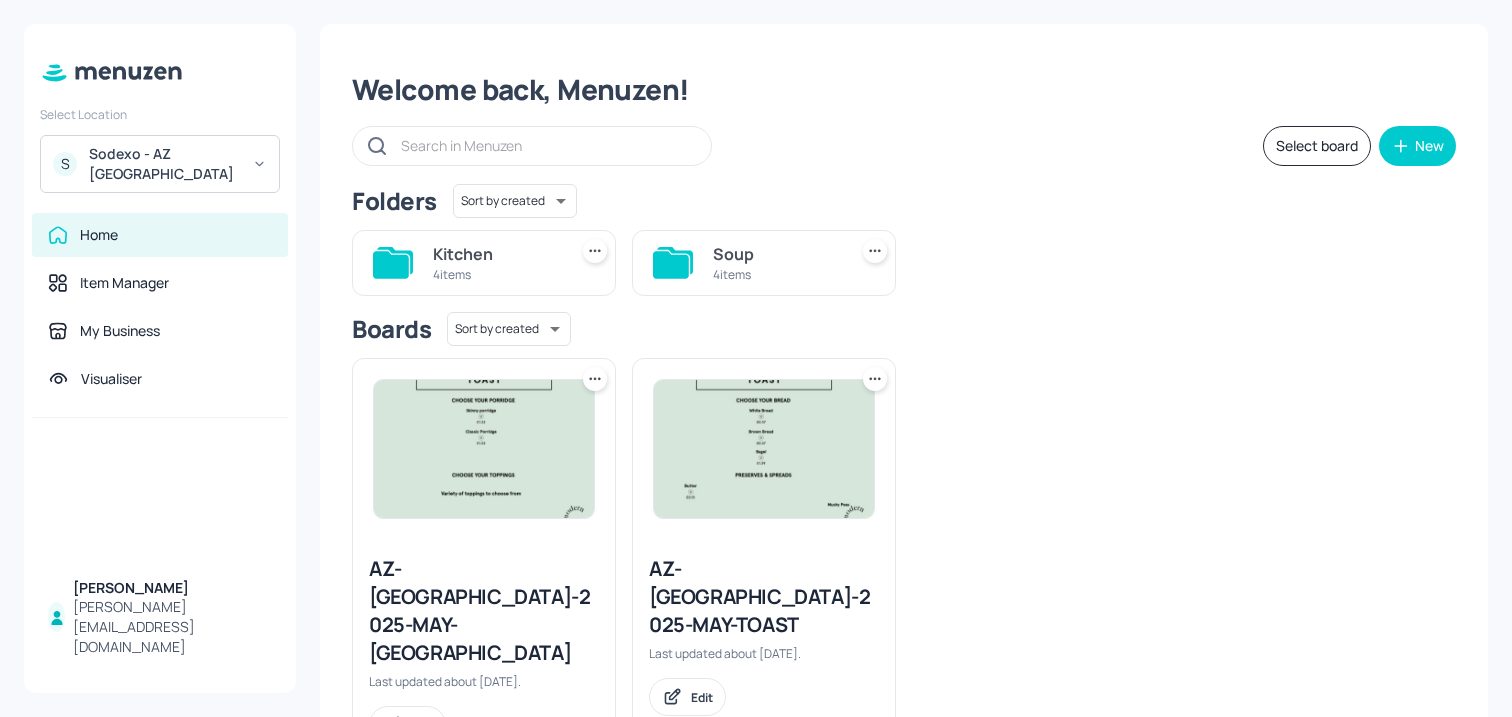 click on "Kitchen" at bounding box center (496, 254) 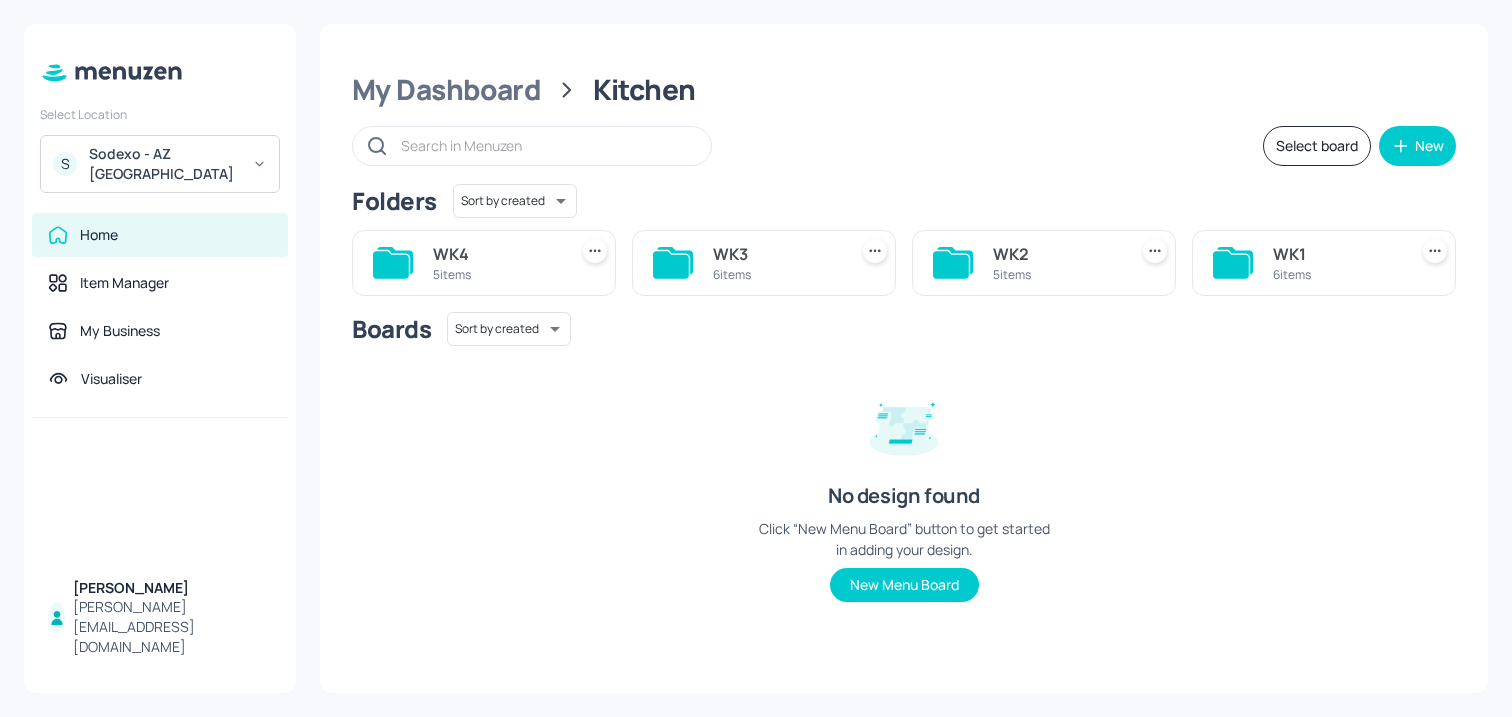 click on "WK4 5  items" at bounding box center [484, 263] 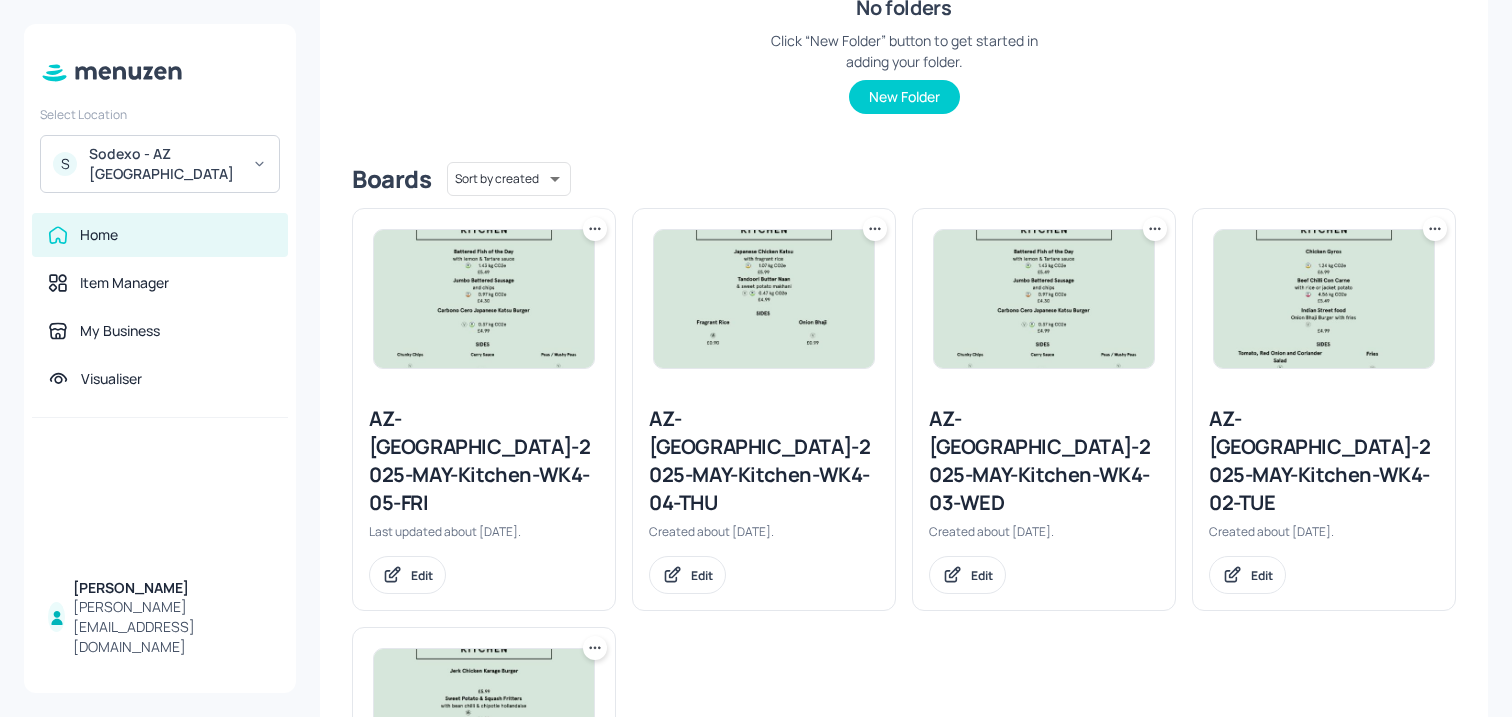 scroll, scrollTop: 318, scrollLeft: 0, axis: vertical 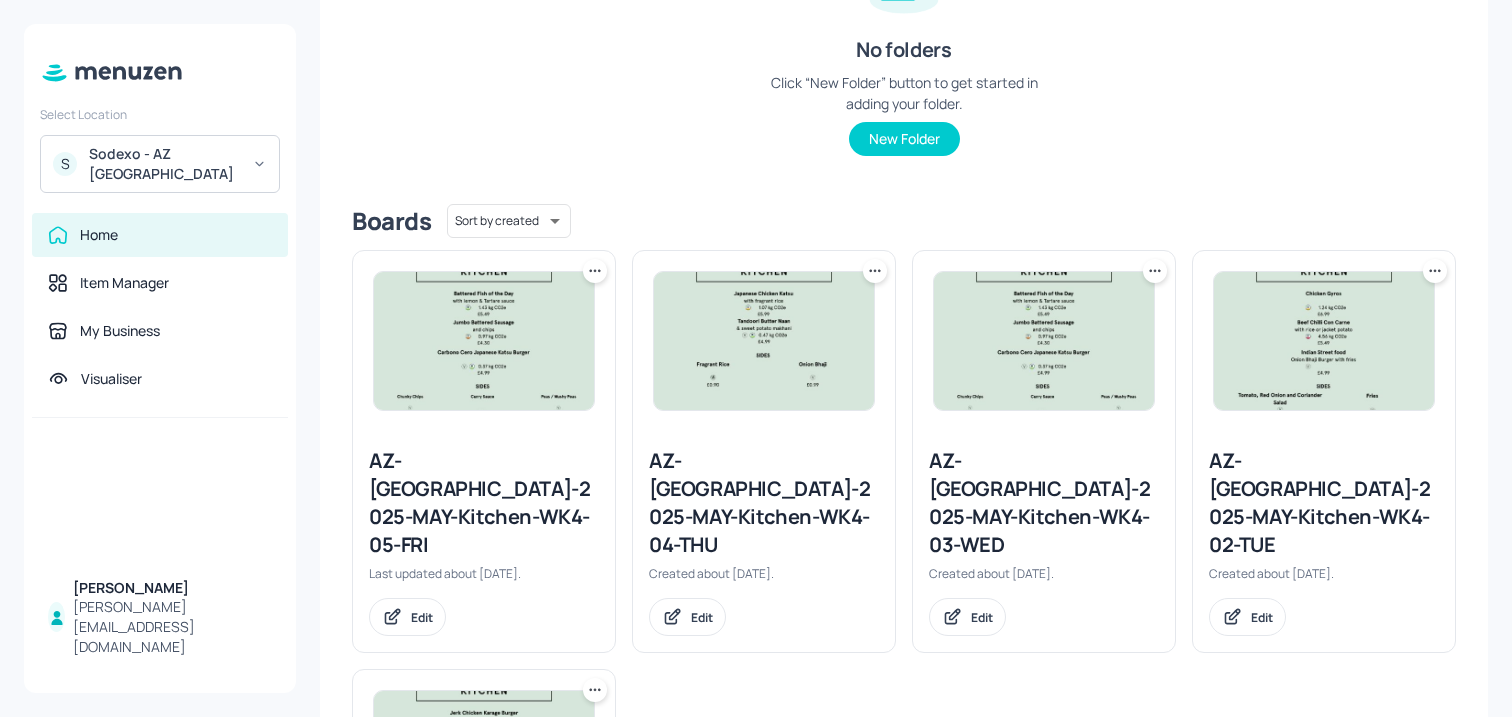 click 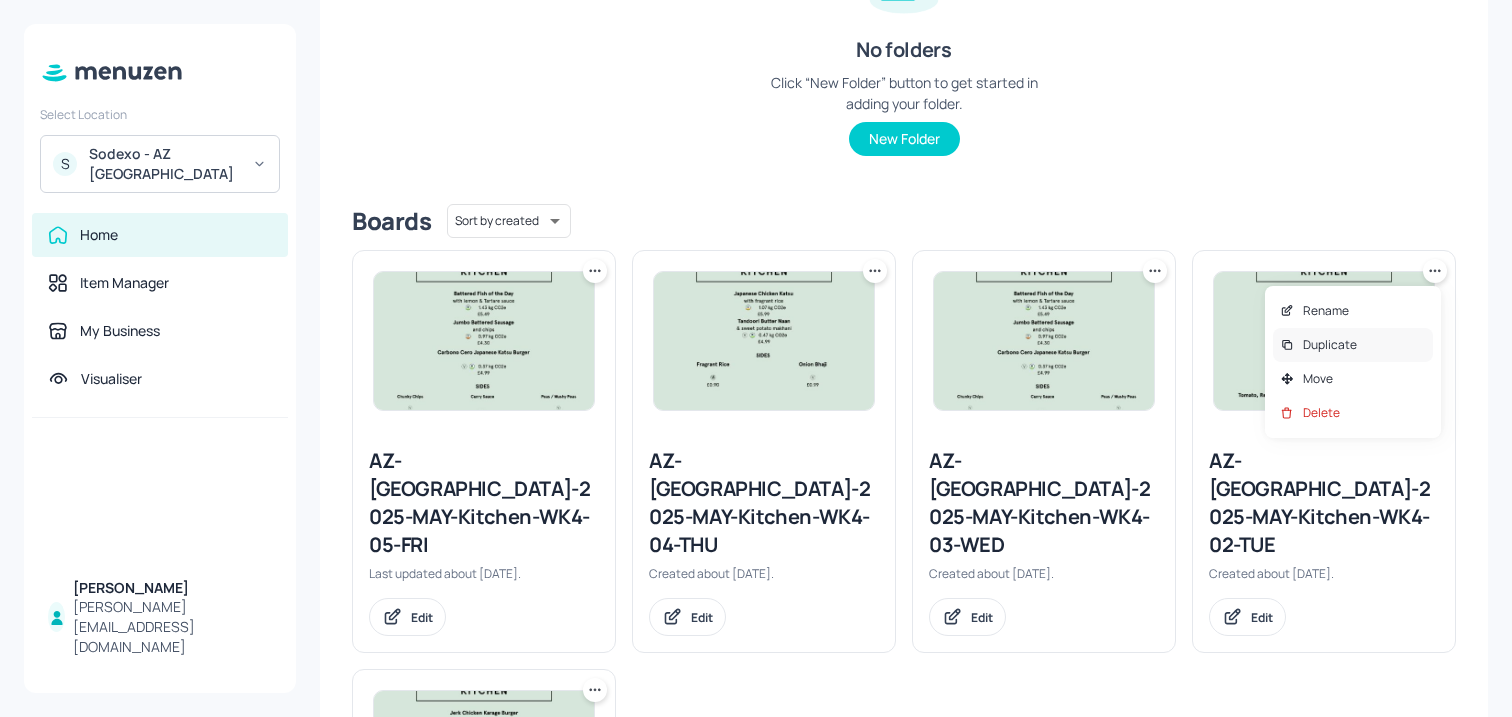 click on "Duplicate" at bounding box center [1353, 345] 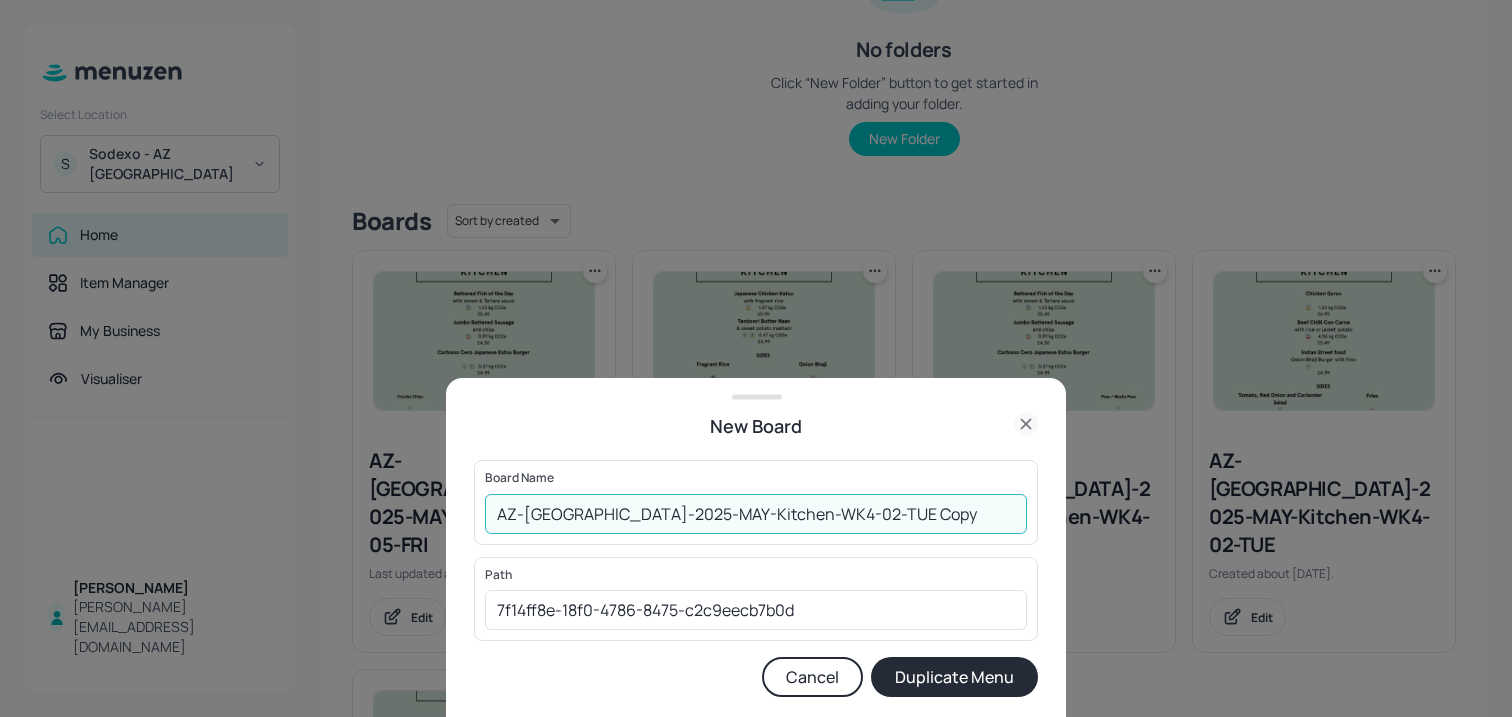 click on "AZ-Eastbrook-2025-MAY-Kitchen-WK4-02-TUE Copy" at bounding box center (756, 514) 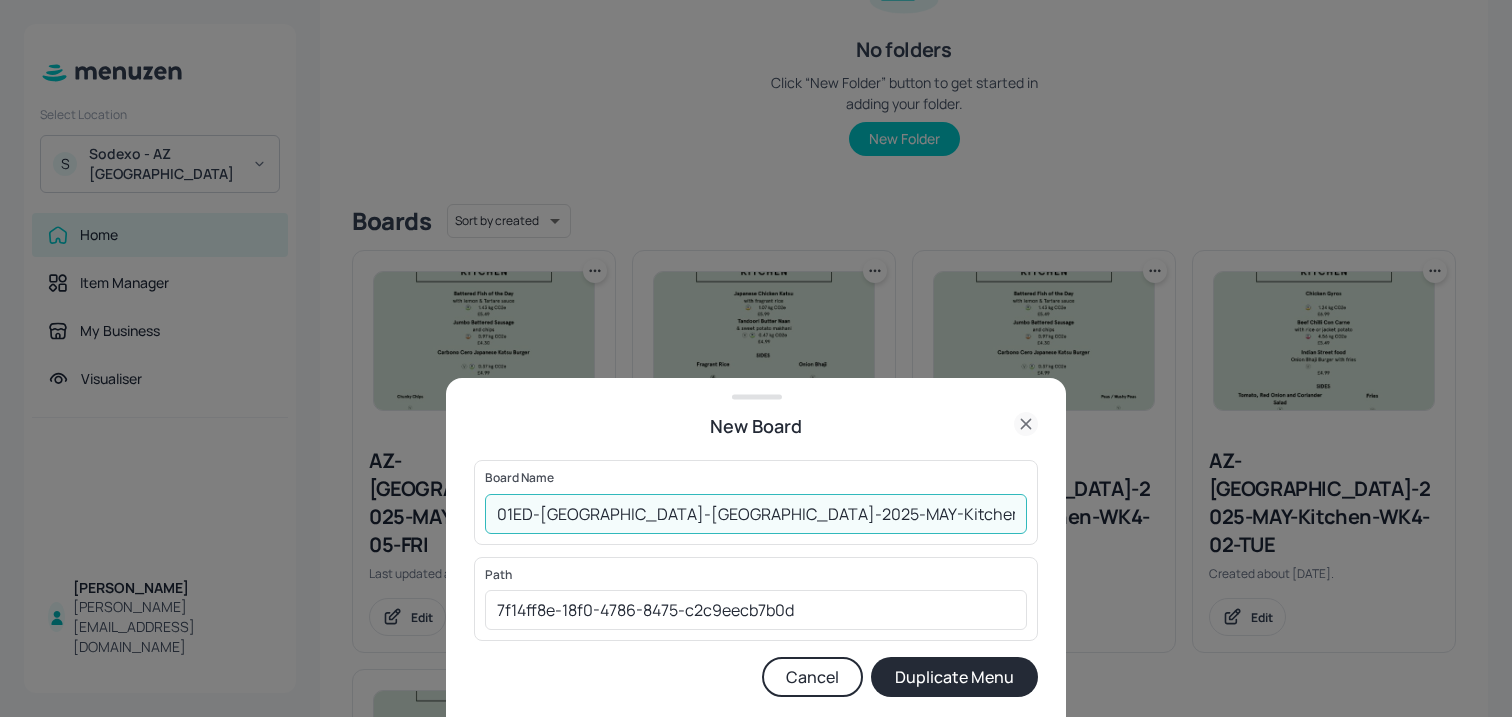 click on "01ED-AZ-Eastbrook-2025-MAY-Kitchen-WK4-02-TUE Copy" at bounding box center [756, 514] 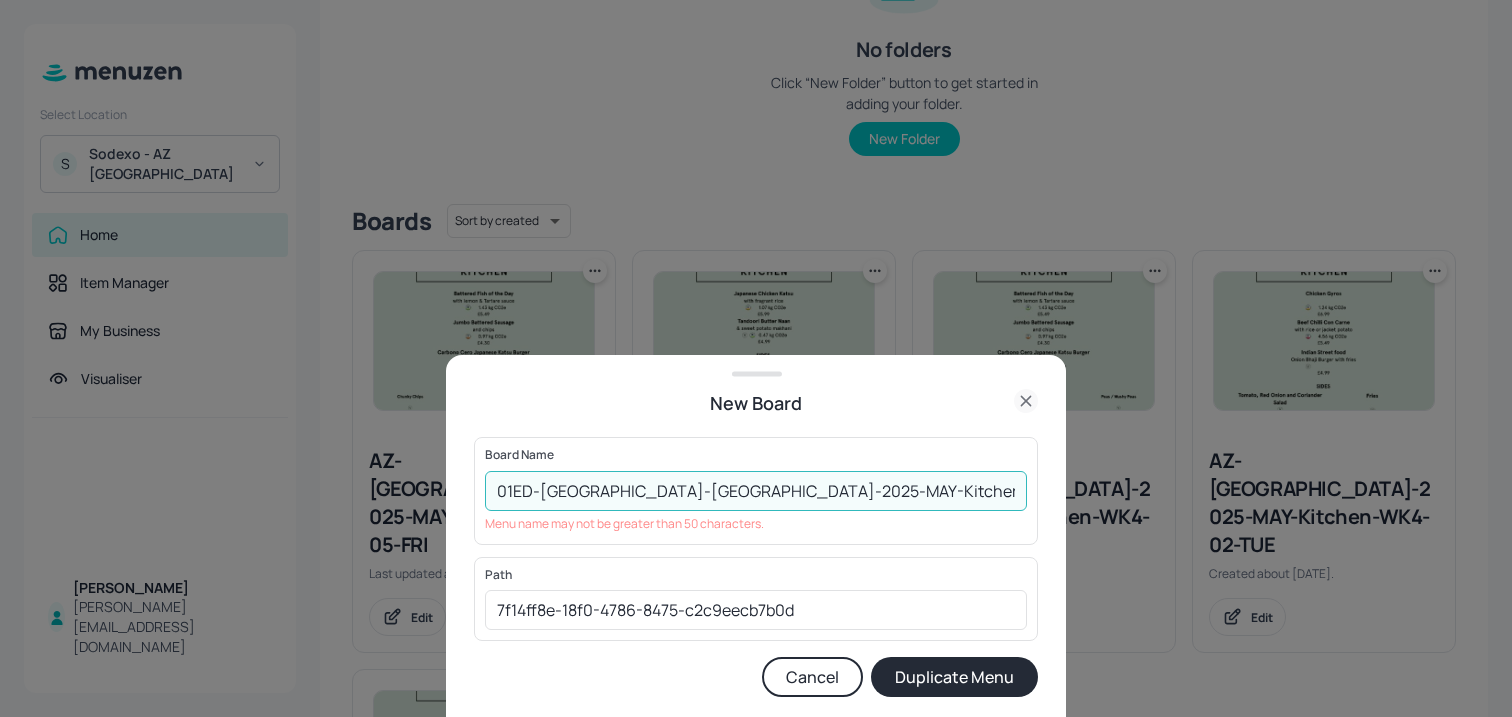 click on "Duplicate Menu" at bounding box center [954, 677] 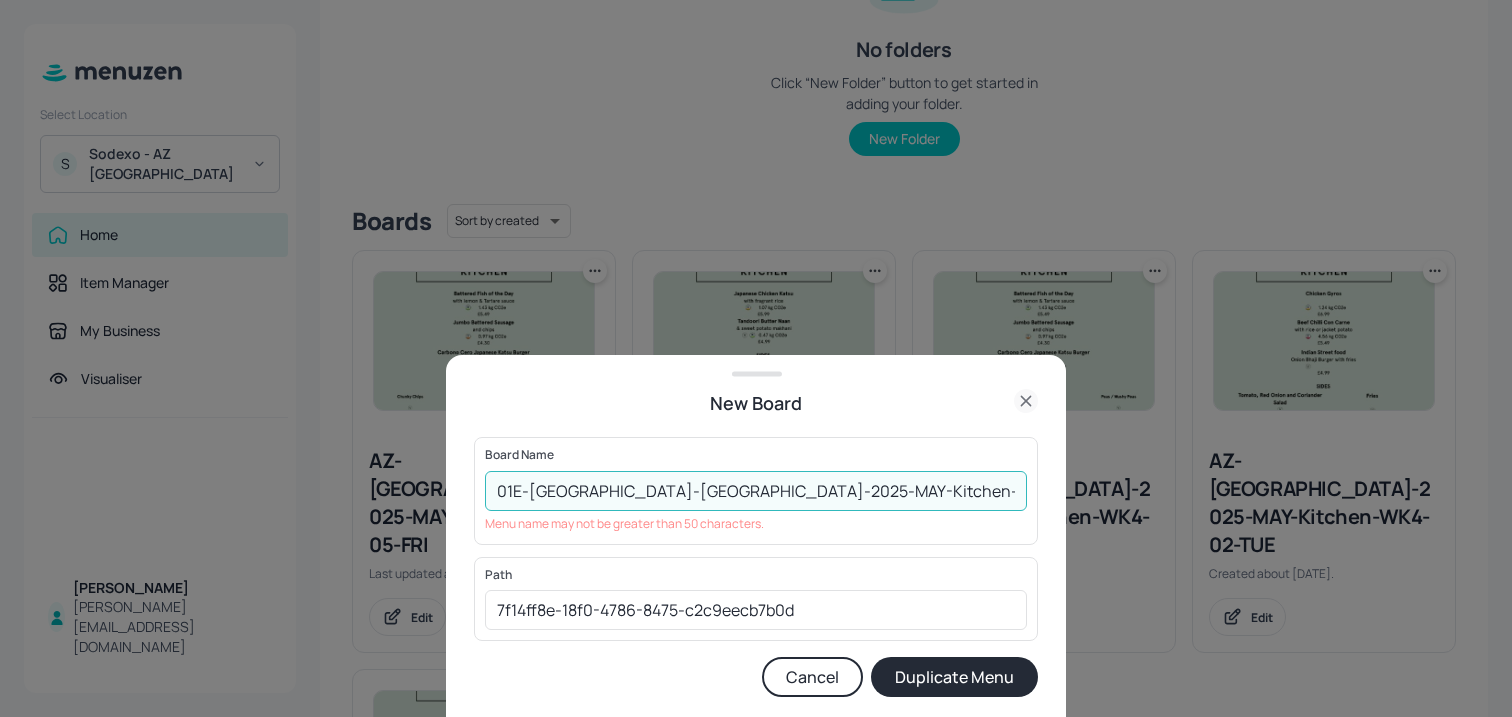 click on "01E-AZ-Eastbrook-2025-MAY-Kitchen-WK4-02-TUE-290725" at bounding box center [756, 491] 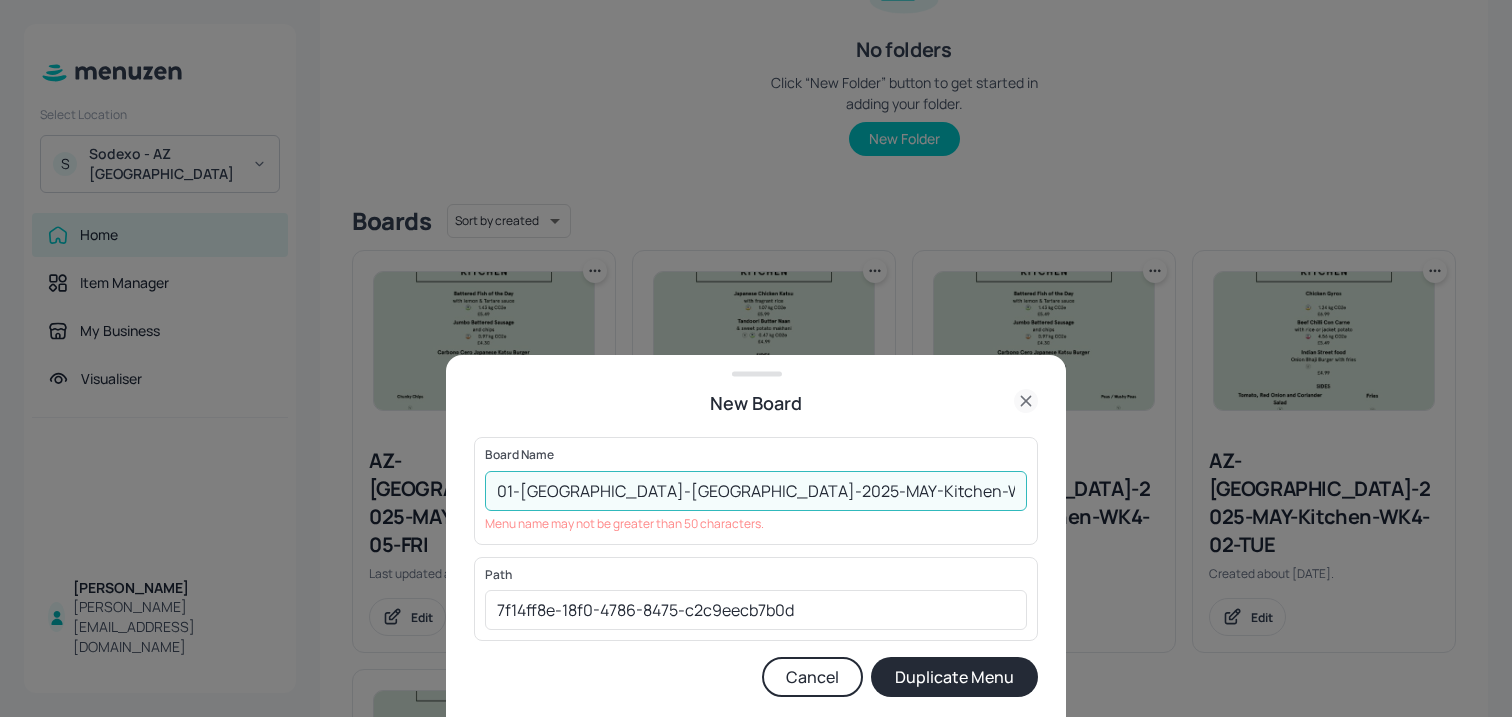 click on "01-[GEOGRAPHIC_DATA]-[GEOGRAPHIC_DATA]-2025-MAY-Kitchen-WK4-02-TU-290725" at bounding box center (756, 491) 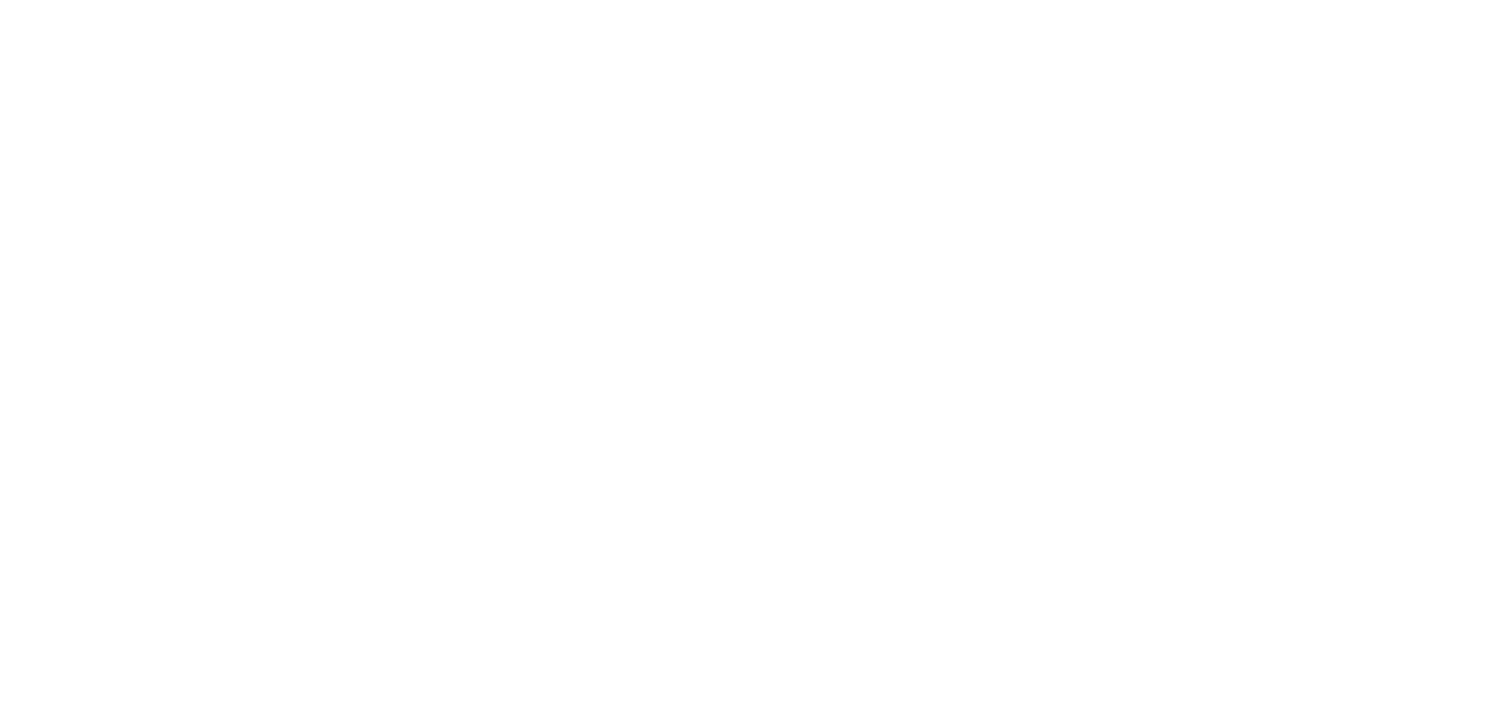 scroll, scrollTop: 0, scrollLeft: 0, axis: both 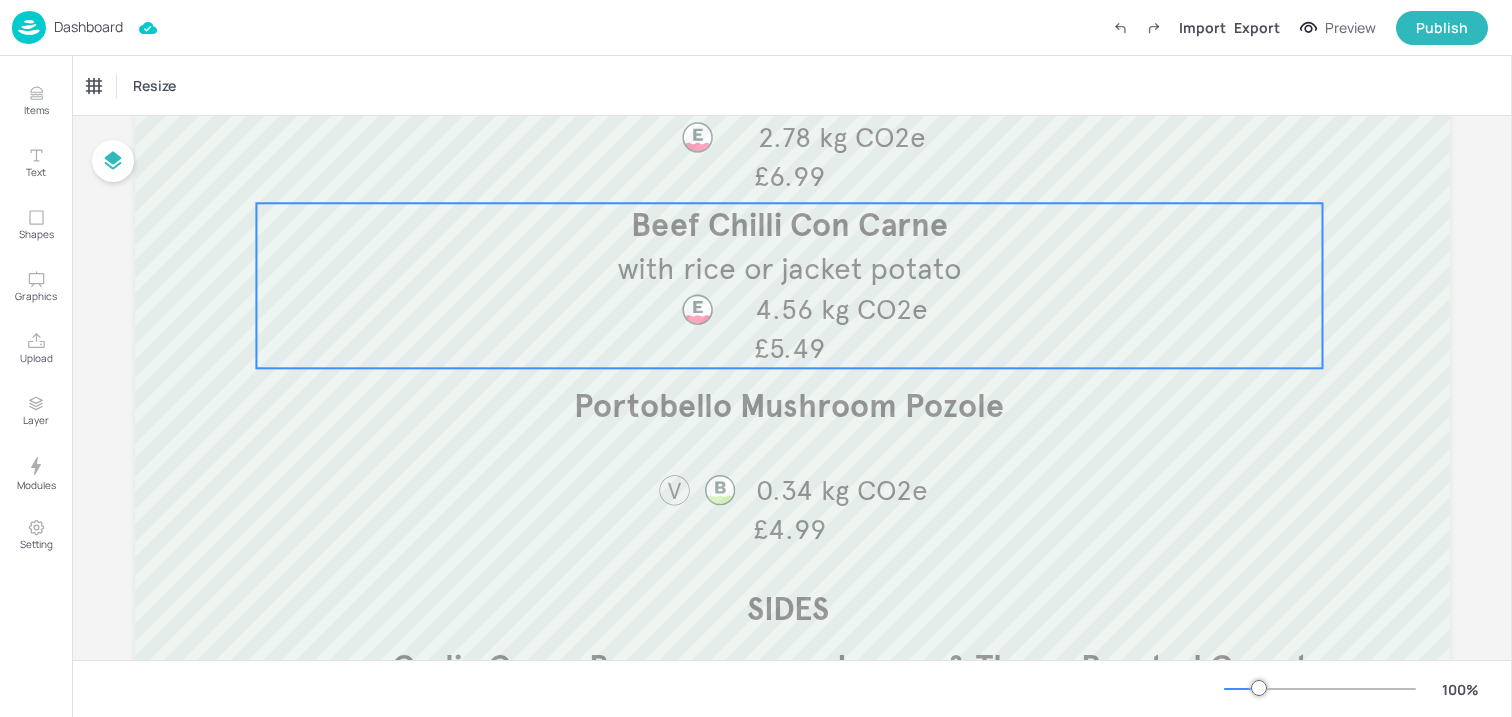 click on "with rice or jacket potato" at bounding box center [789, 268] 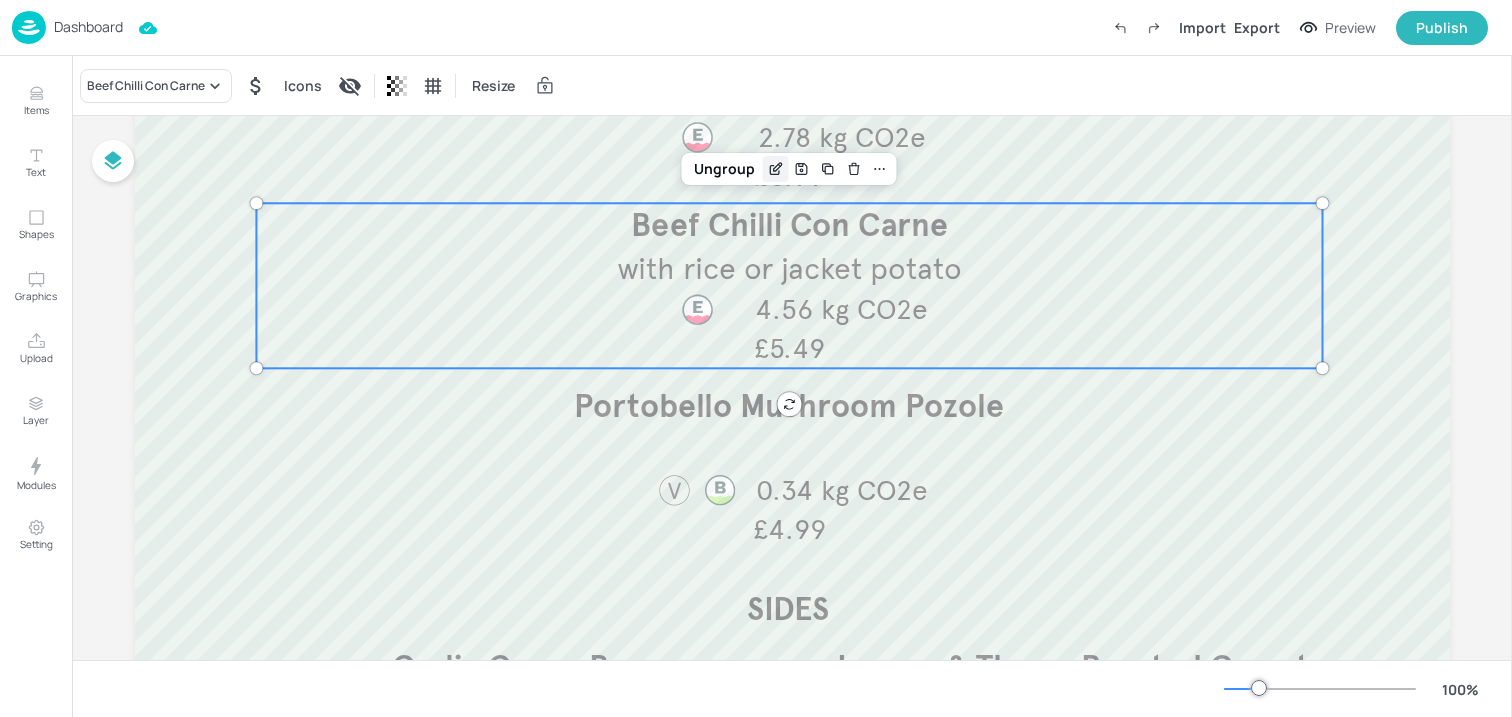 click 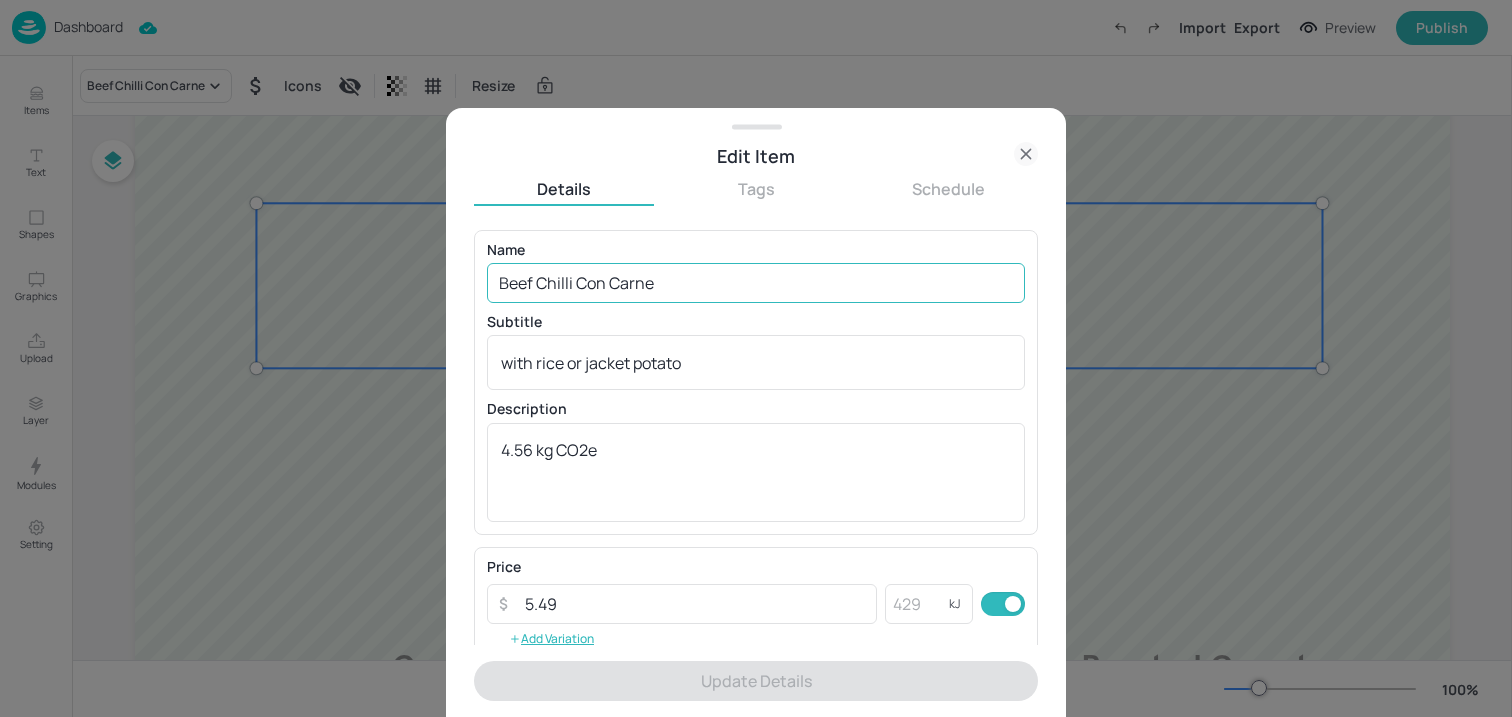 click on "Beef Chilli Con Carne" at bounding box center [756, 283] 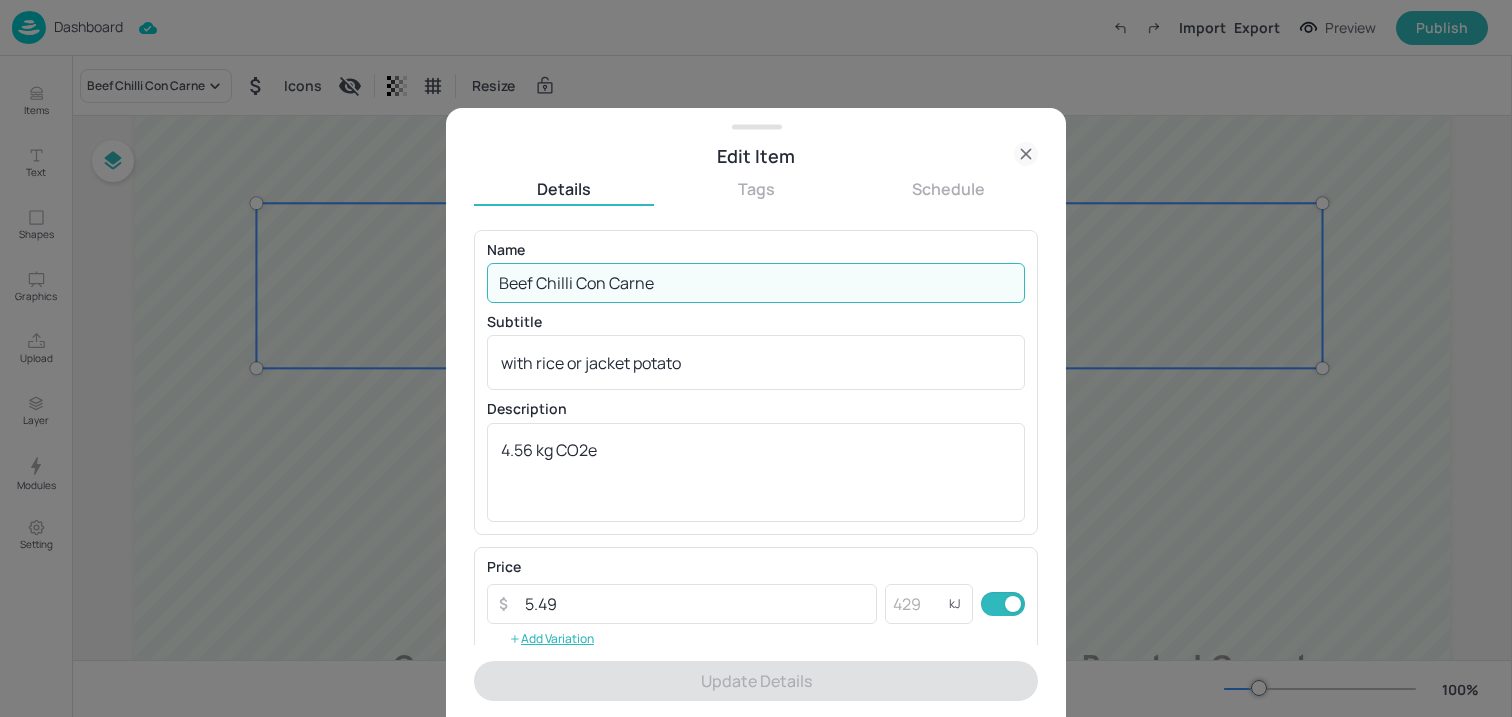 click on "Beef Chilli Con Carne" at bounding box center [756, 283] 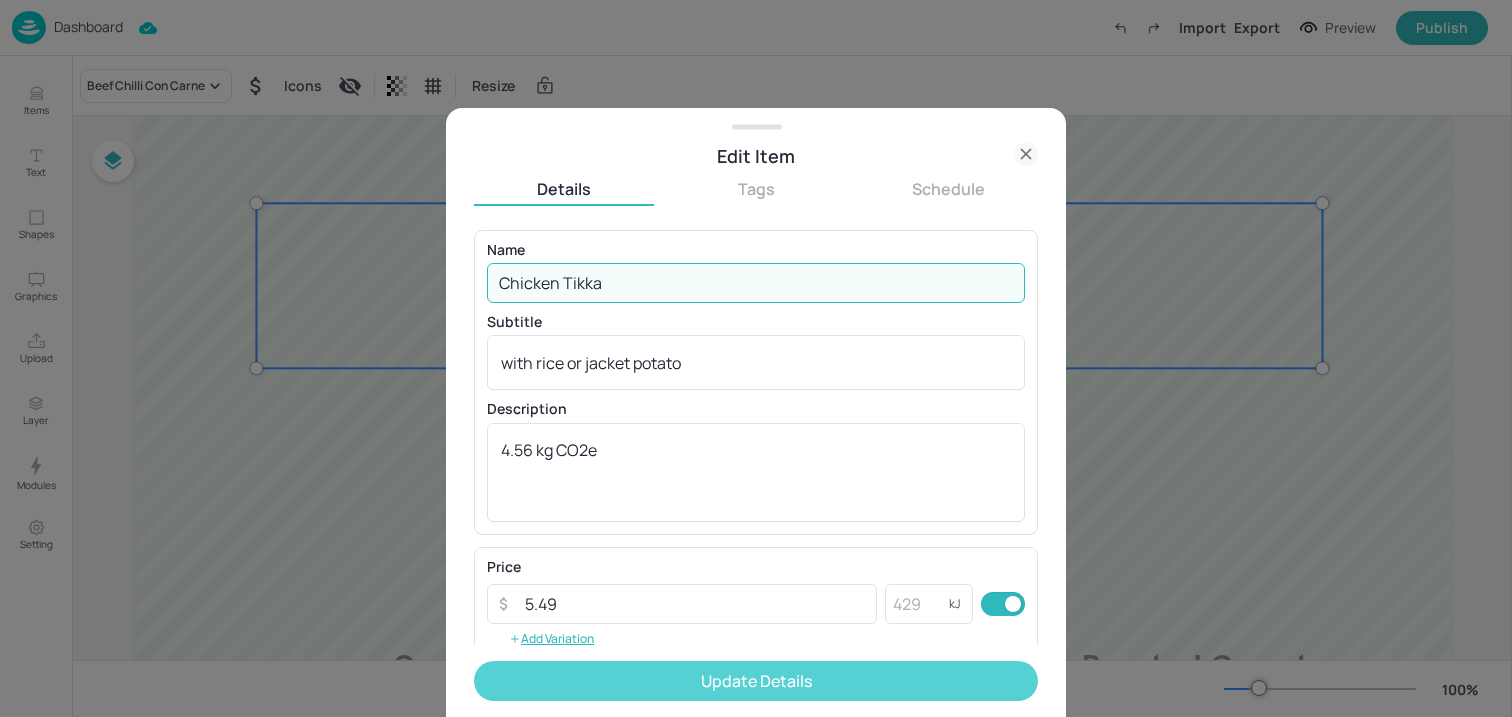 type on "Chicken Tikka" 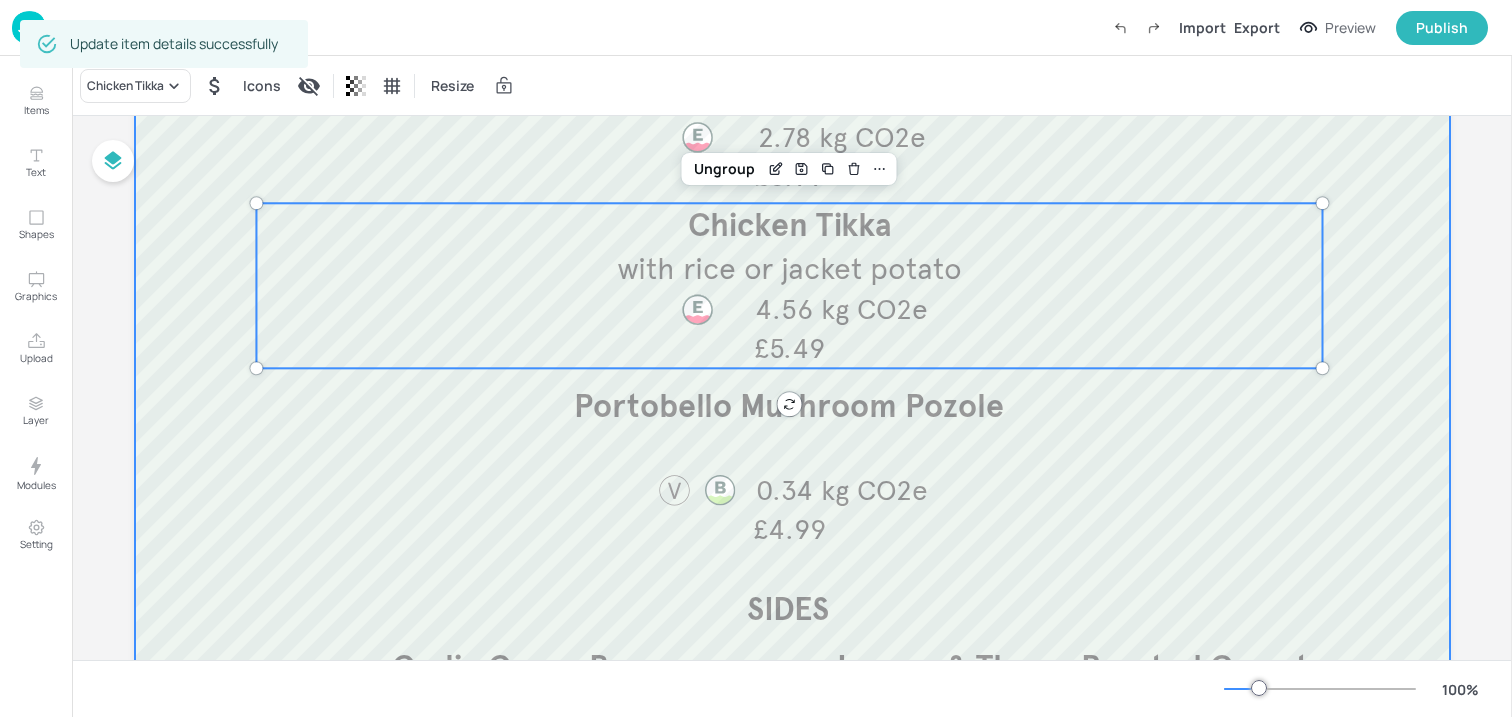 click at bounding box center (792, 338) 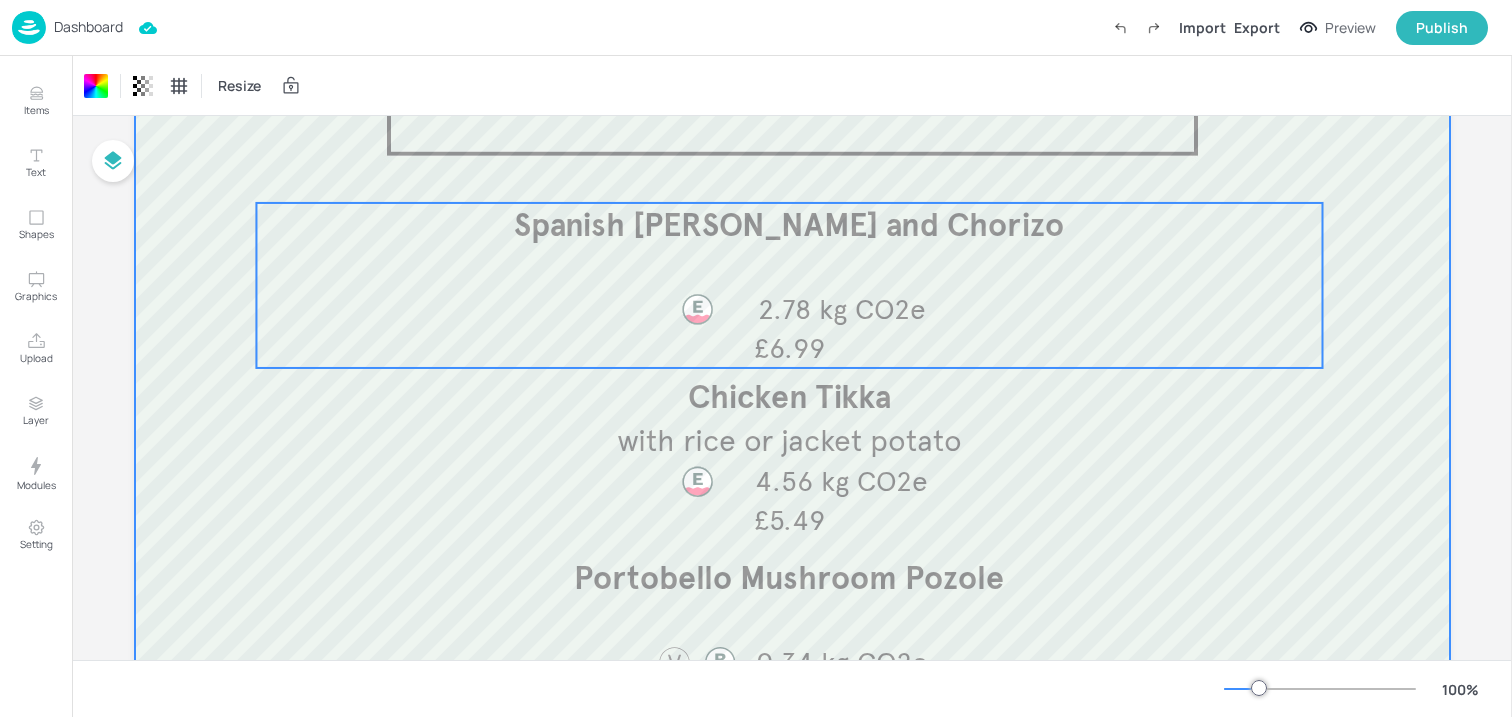 scroll, scrollTop: 0, scrollLeft: 0, axis: both 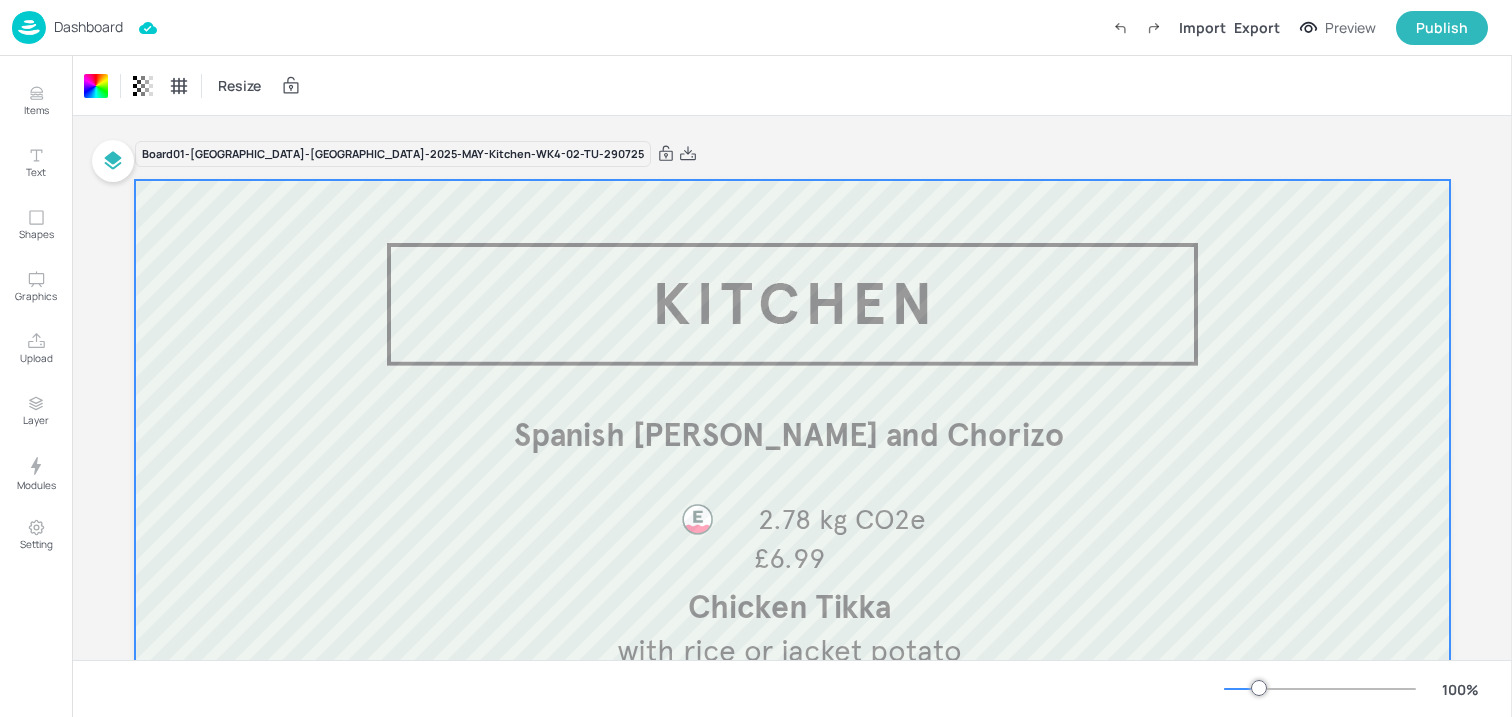 click on "Import Export Preview Publish" at bounding box center [1295, 28] 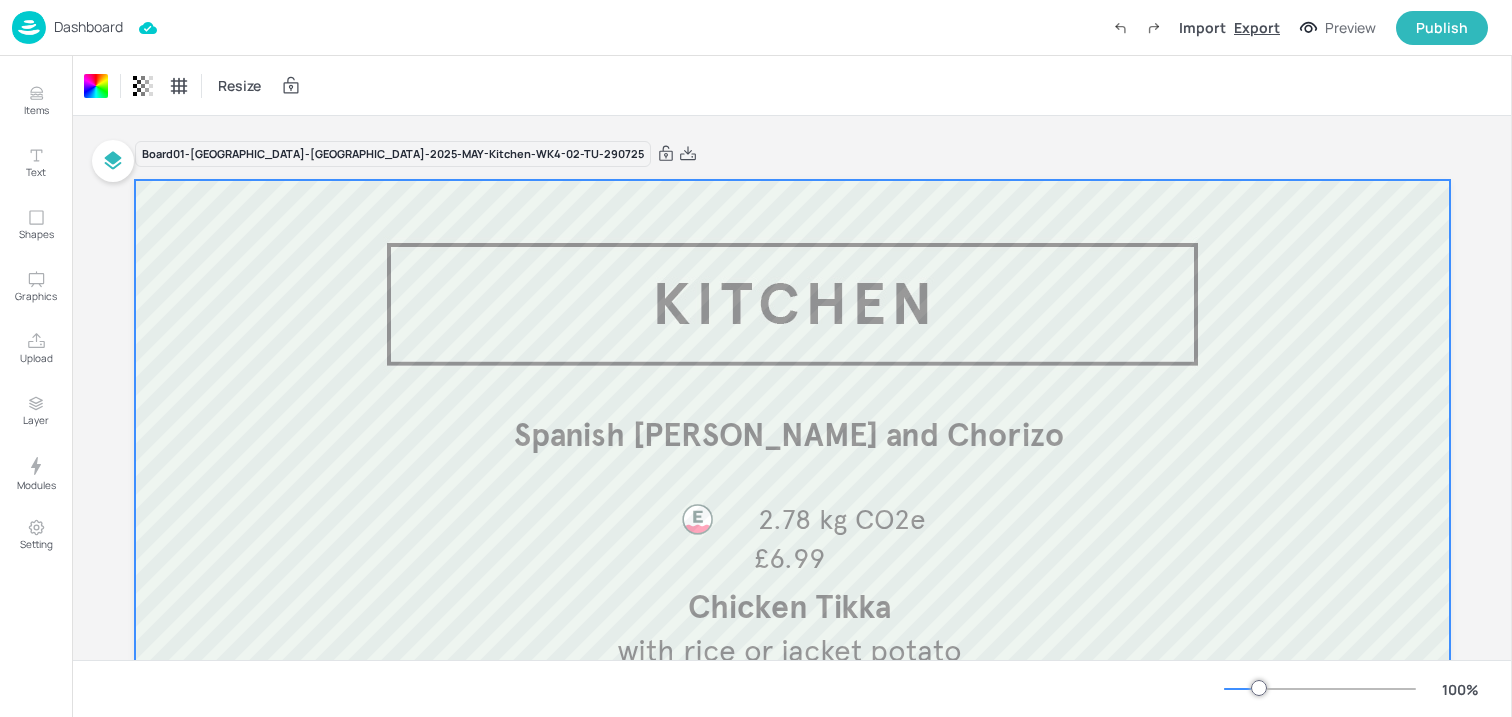 click on "Export" at bounding box center [1257, 27] 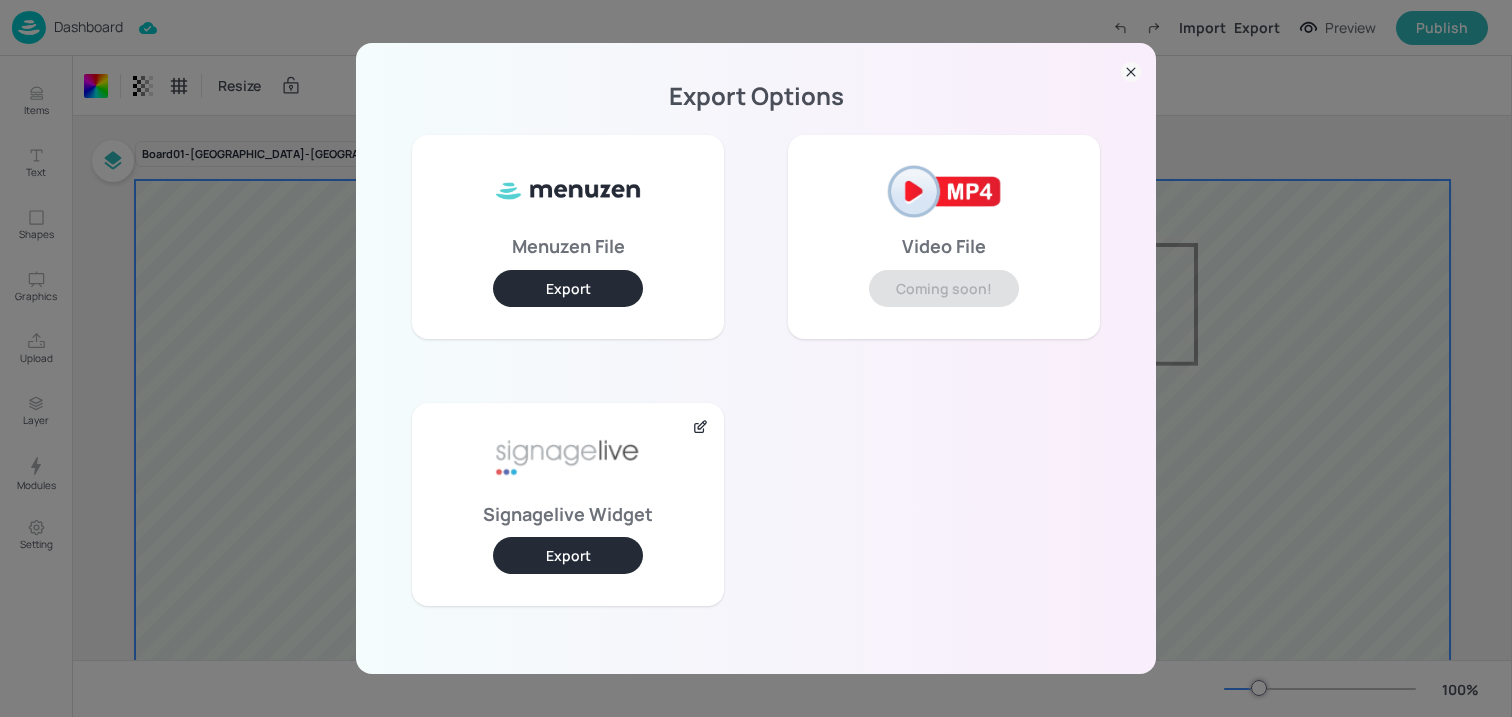 click on "Export" at bounding box center [568, 555] 